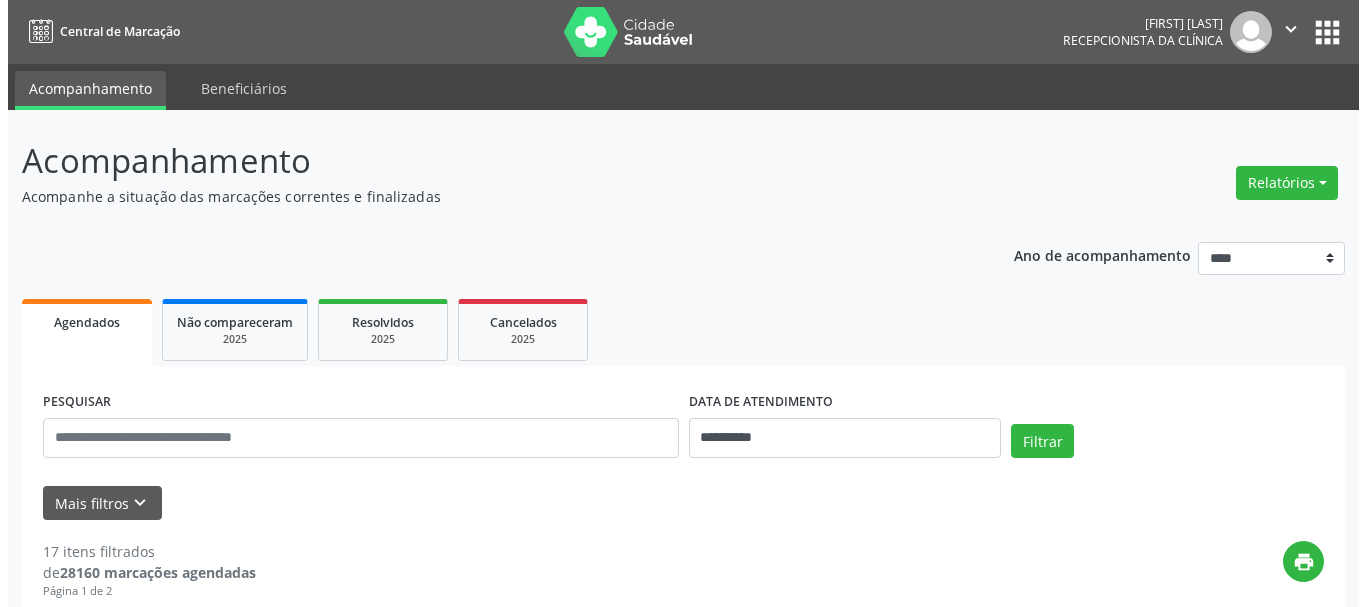 scroll, scrollTop: 0, scrollLeft: 0, axis: both 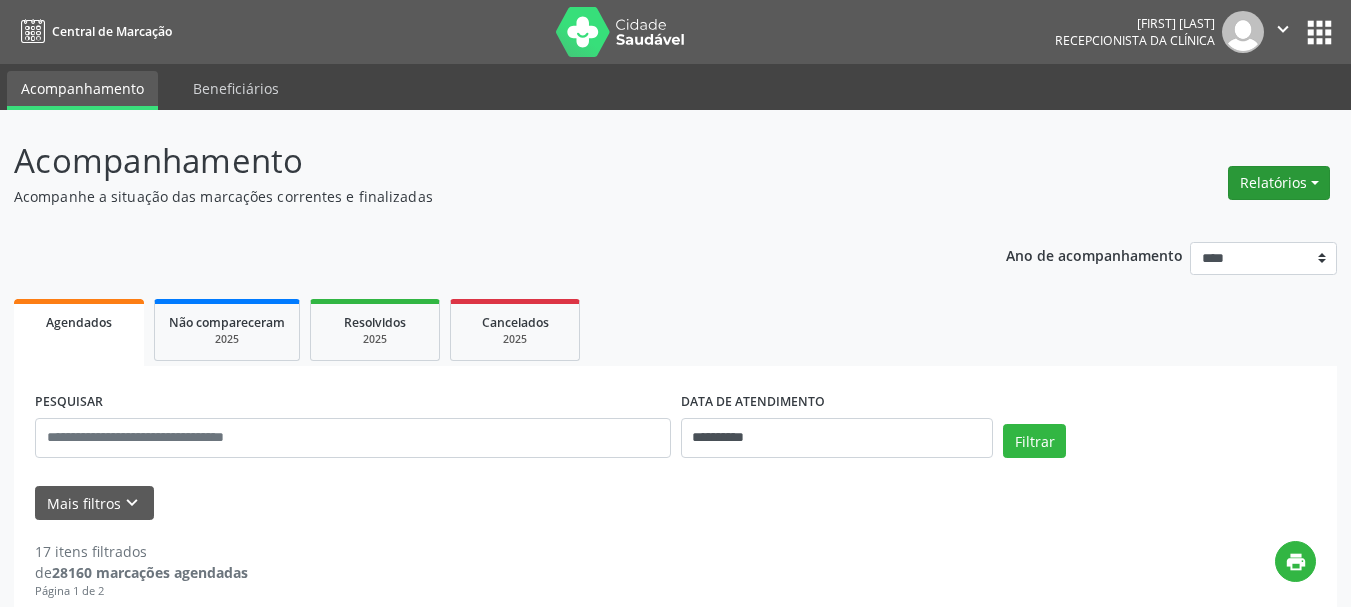 click on "Relatórios" at bounding box center [1279, 183] 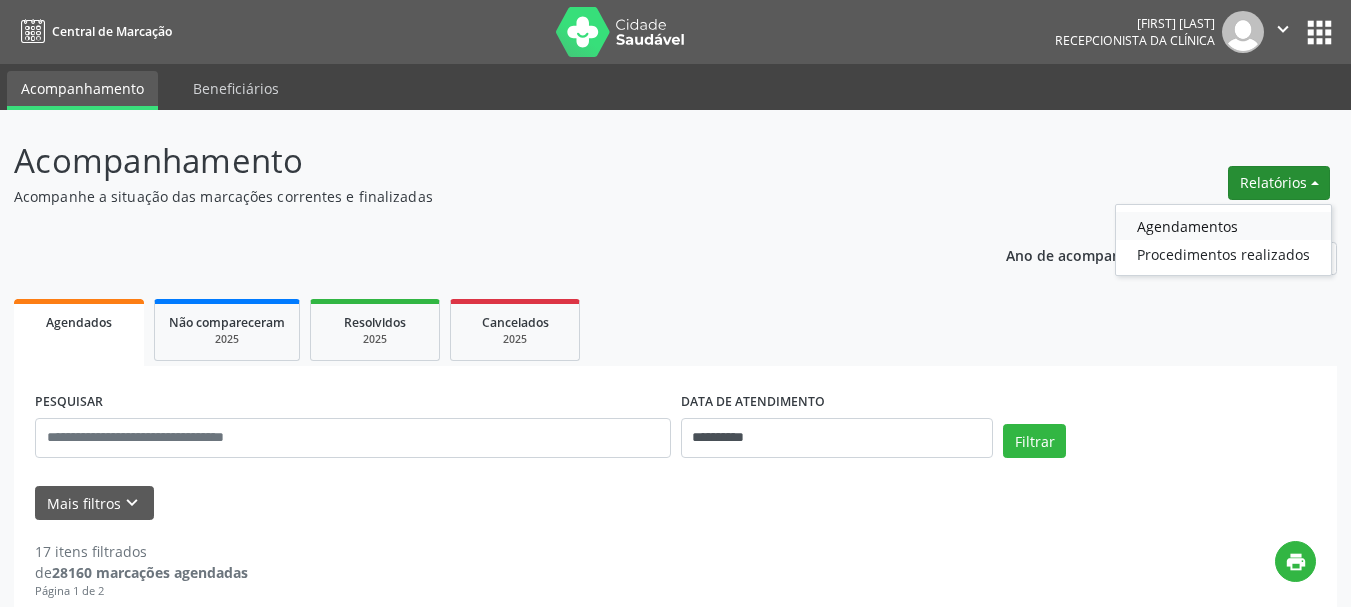 click on "Agendamentos" at bounding box center (1223, 226) 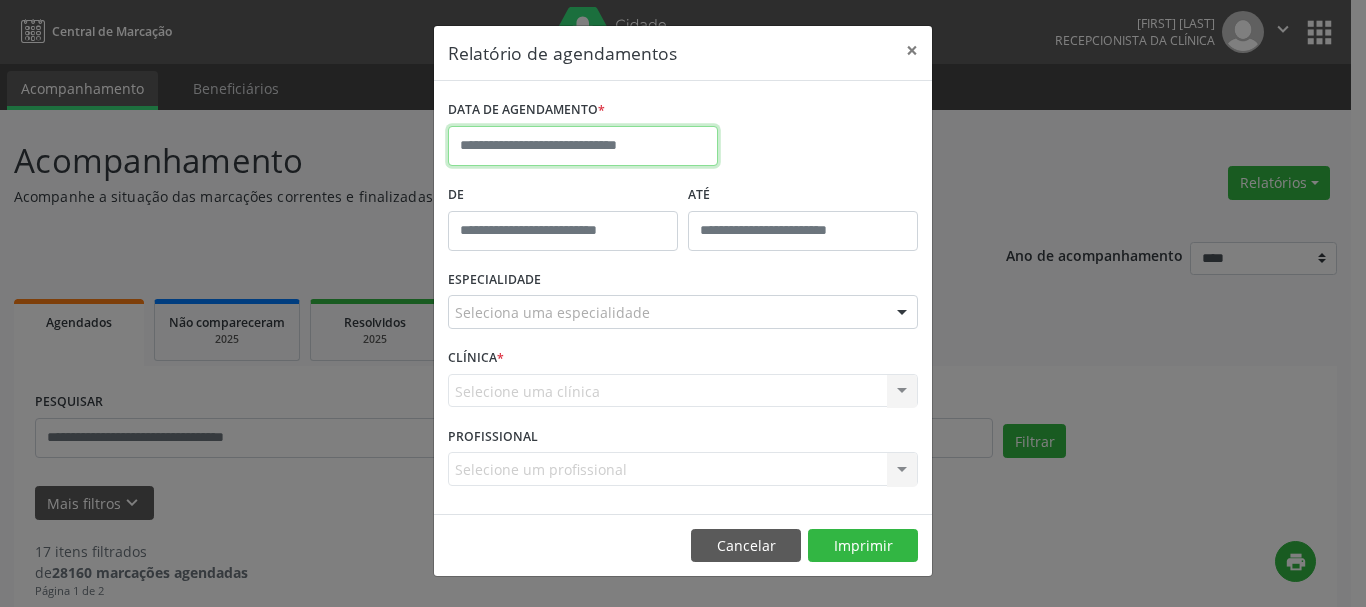 click at bounding box center (583, 146) 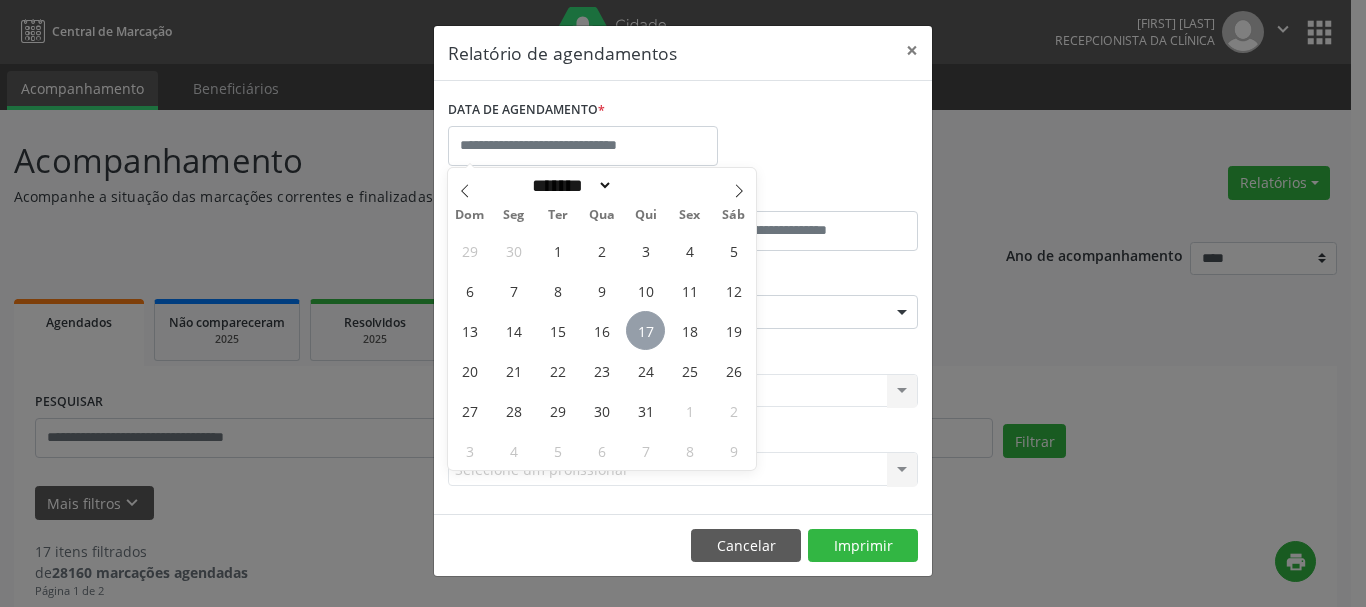 click on "17" at bounding box center (645, 330) 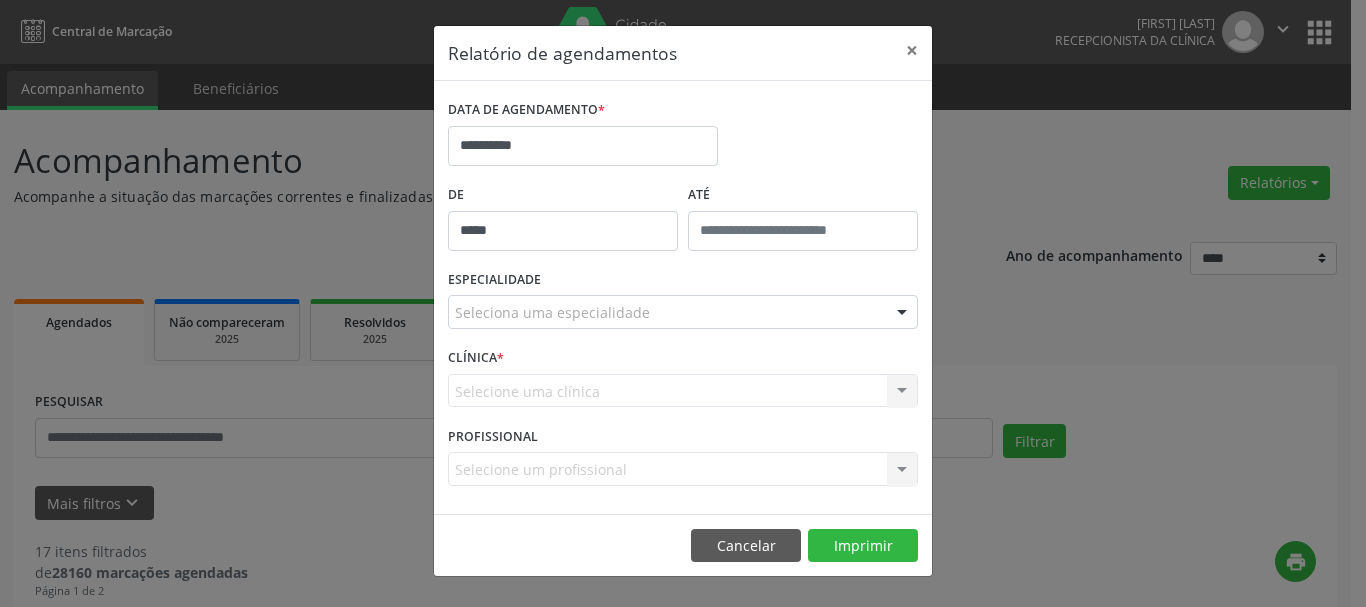 click on "*****" at bounding box center (563, 231) 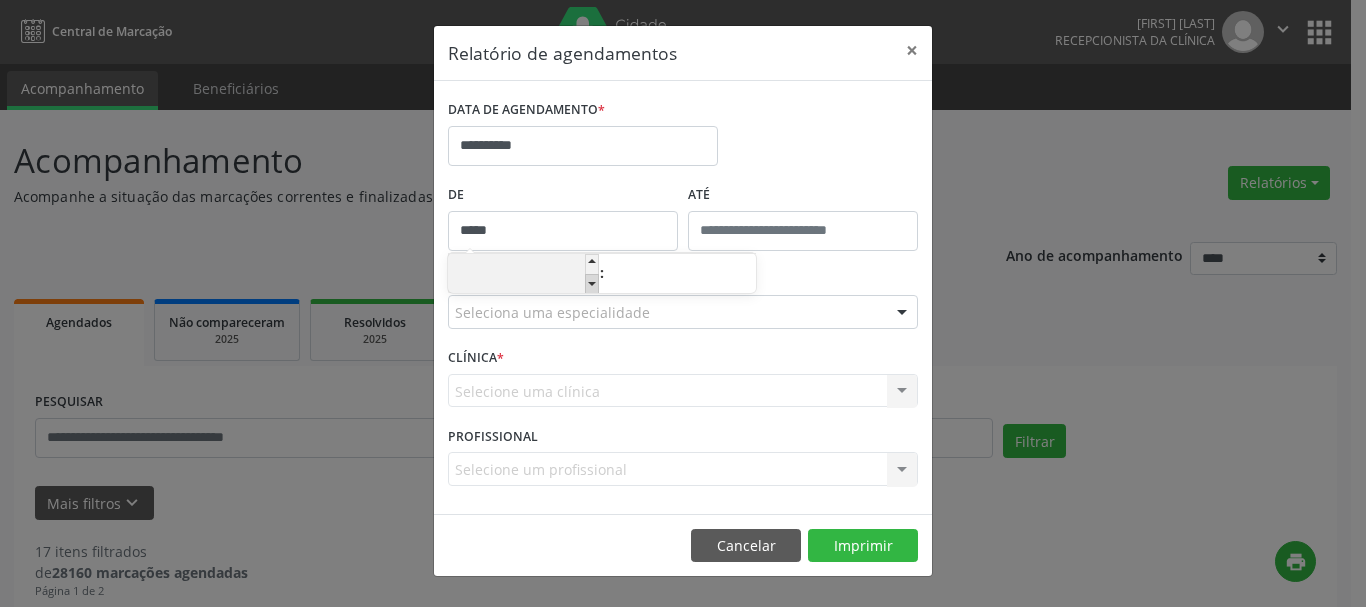 click at bounding box center (592, 284) 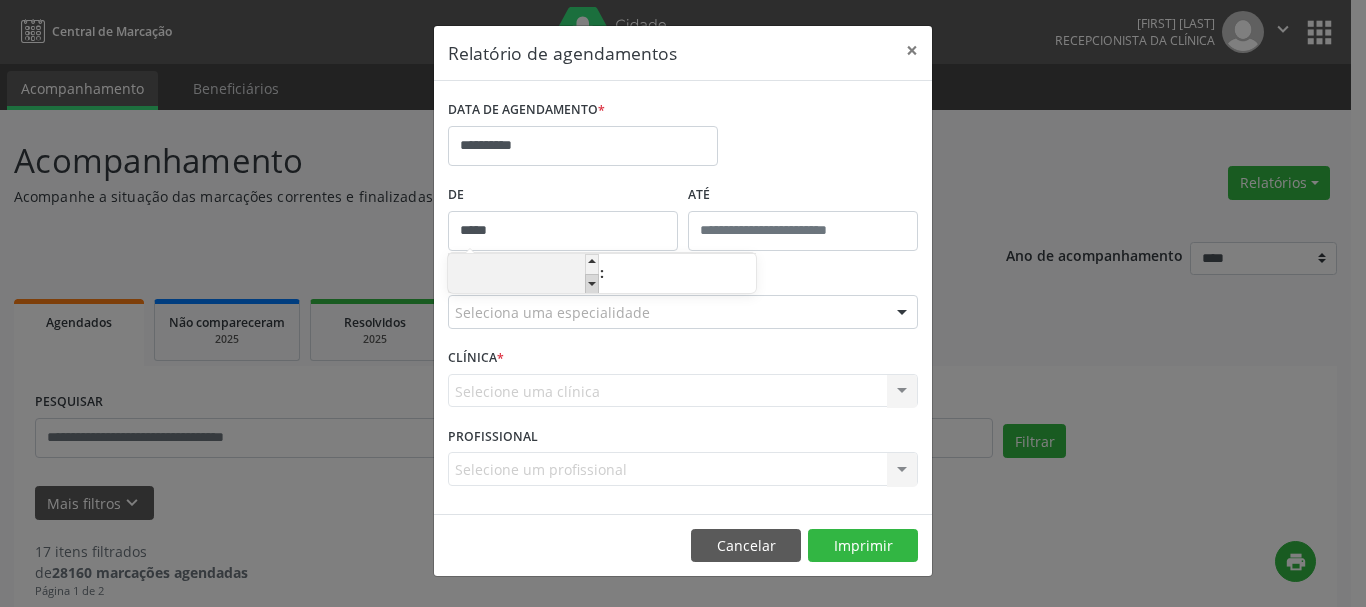 click at bounding box center [592, 284] 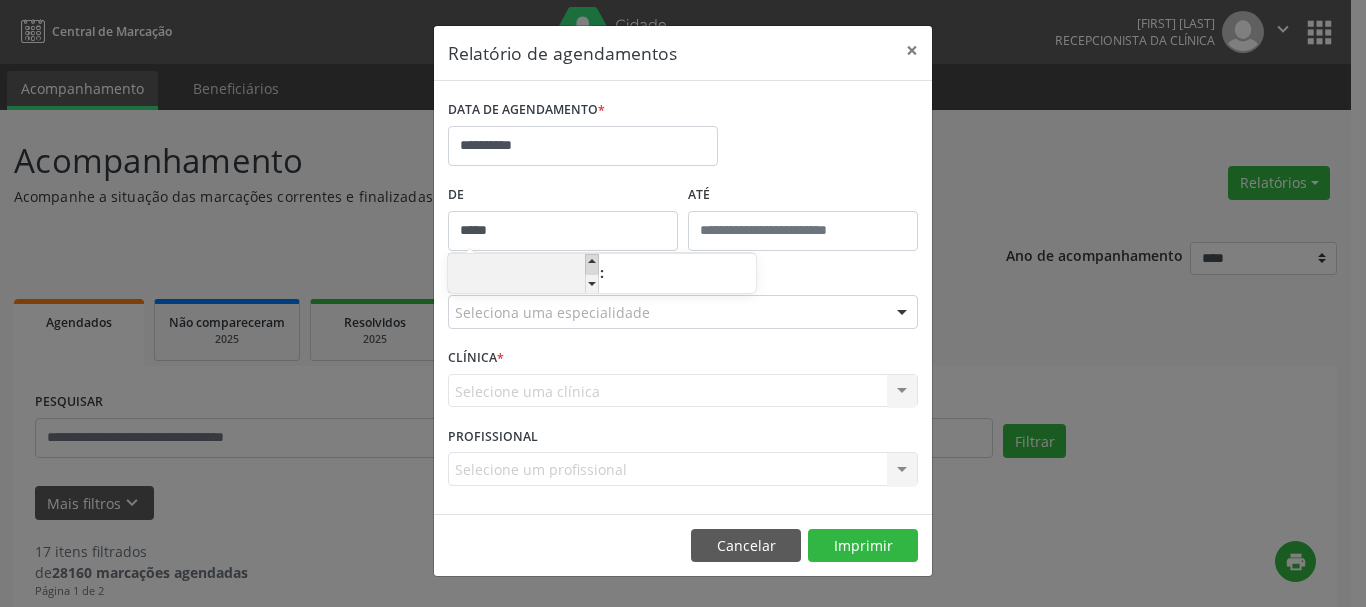 click at bounding box center [592, 264] 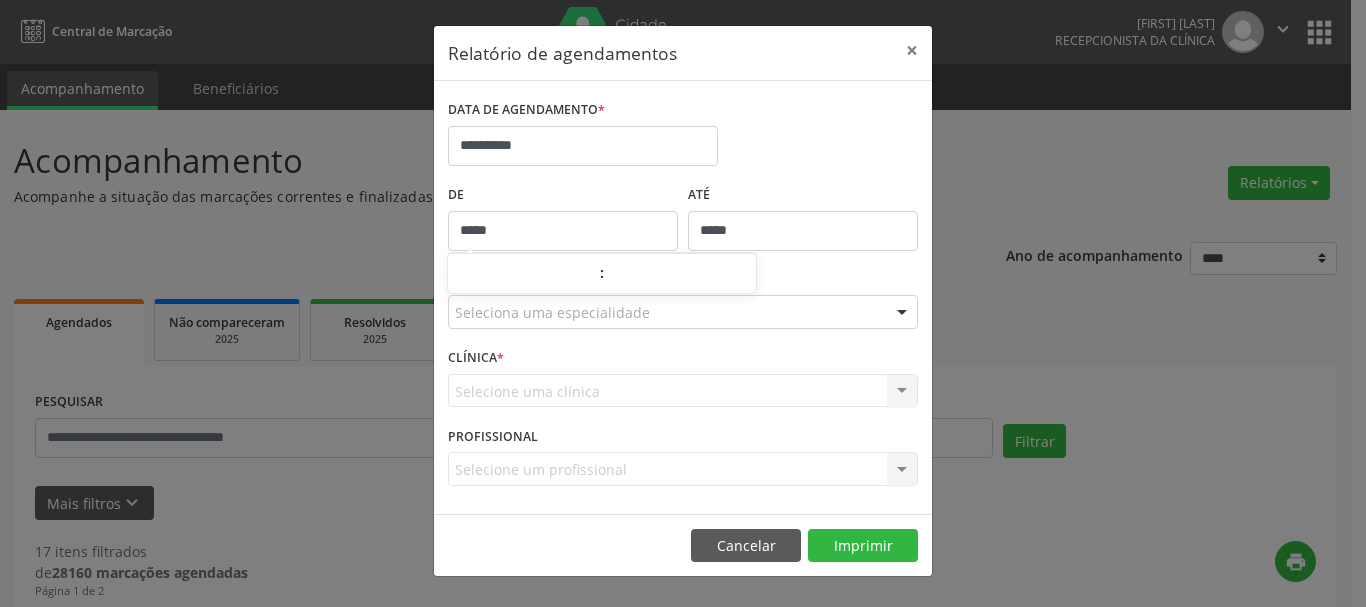 click on "**********" at bounding box center (683, 303) 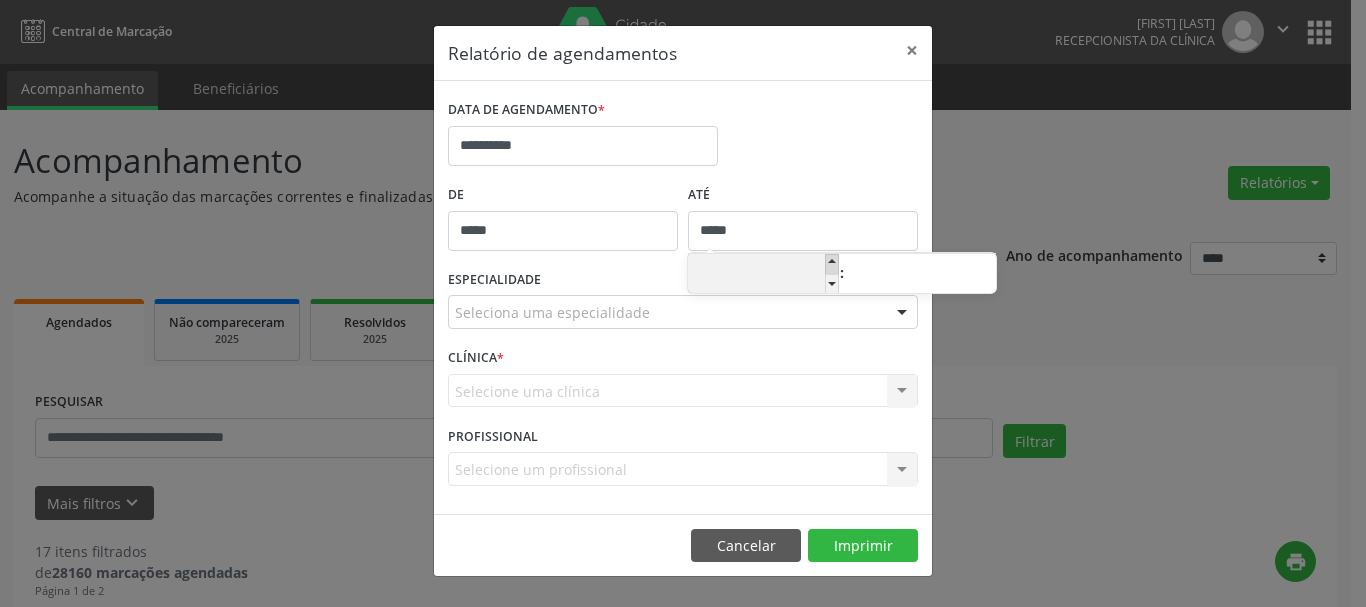 click at bounding box center [832, 264] 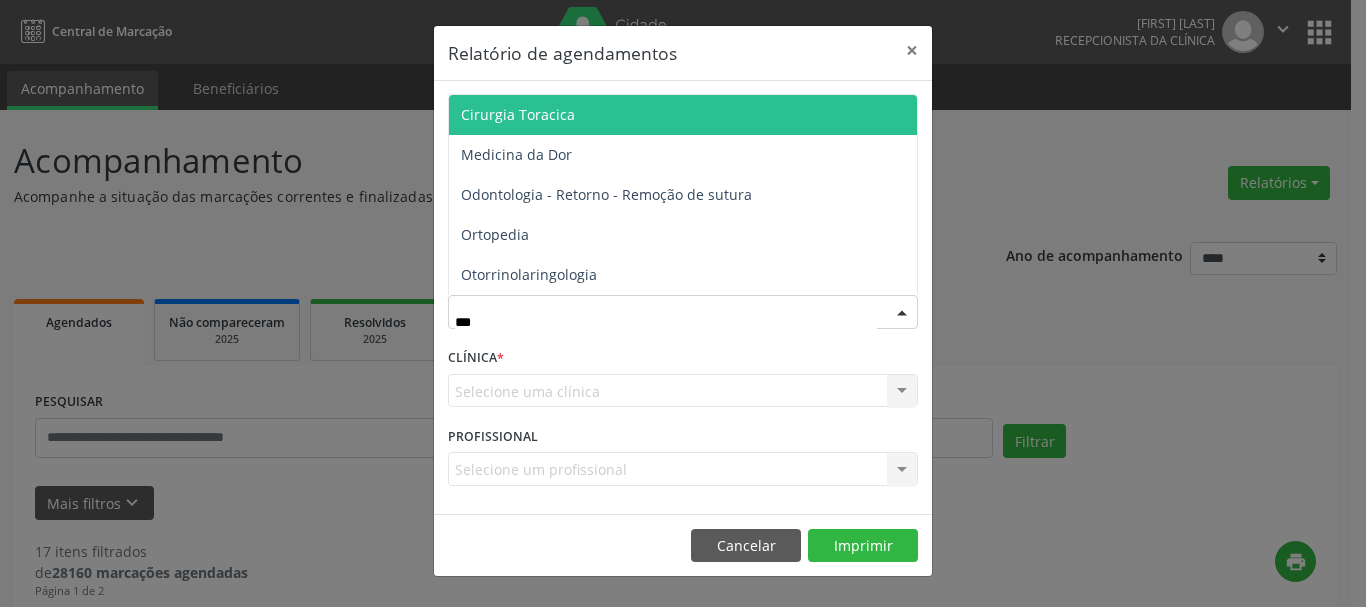 type on "****" 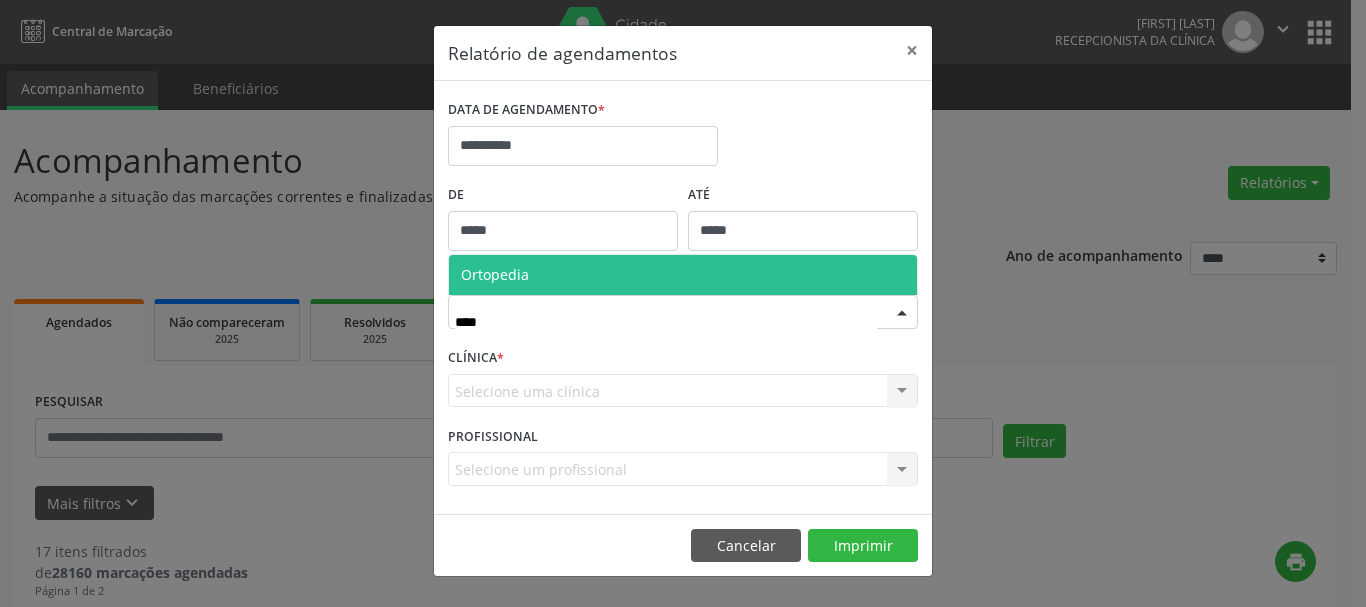 click on "Ortopedia" at bounding box center [683, 275] 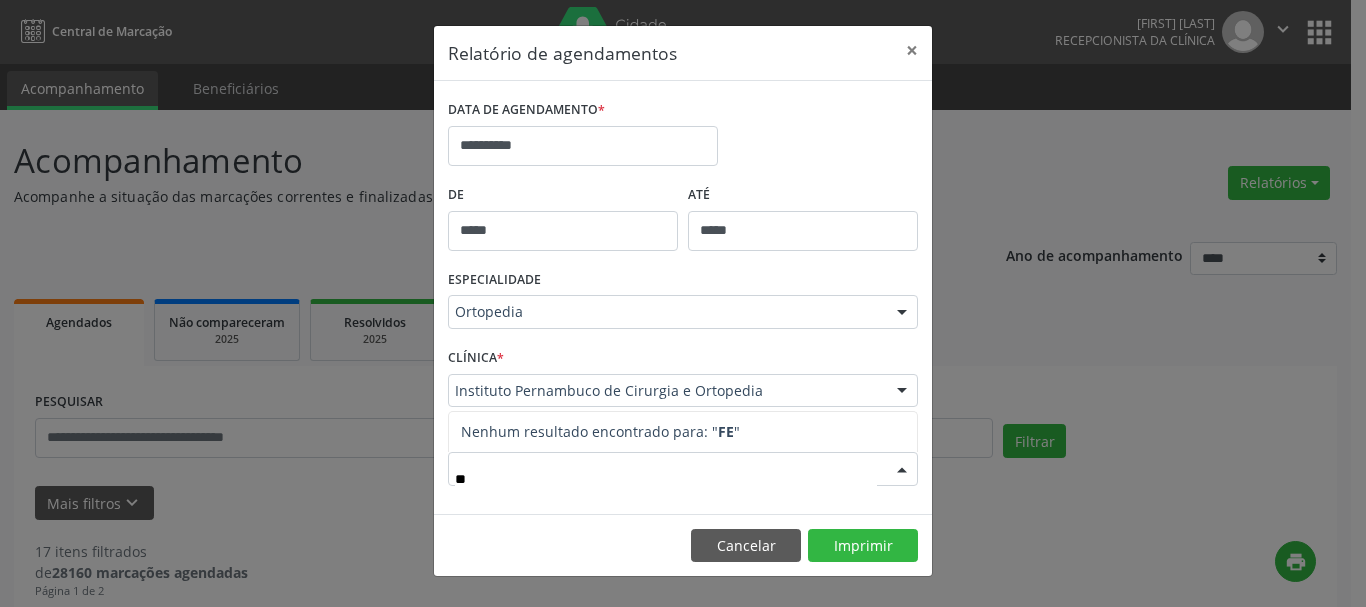 type on "*" 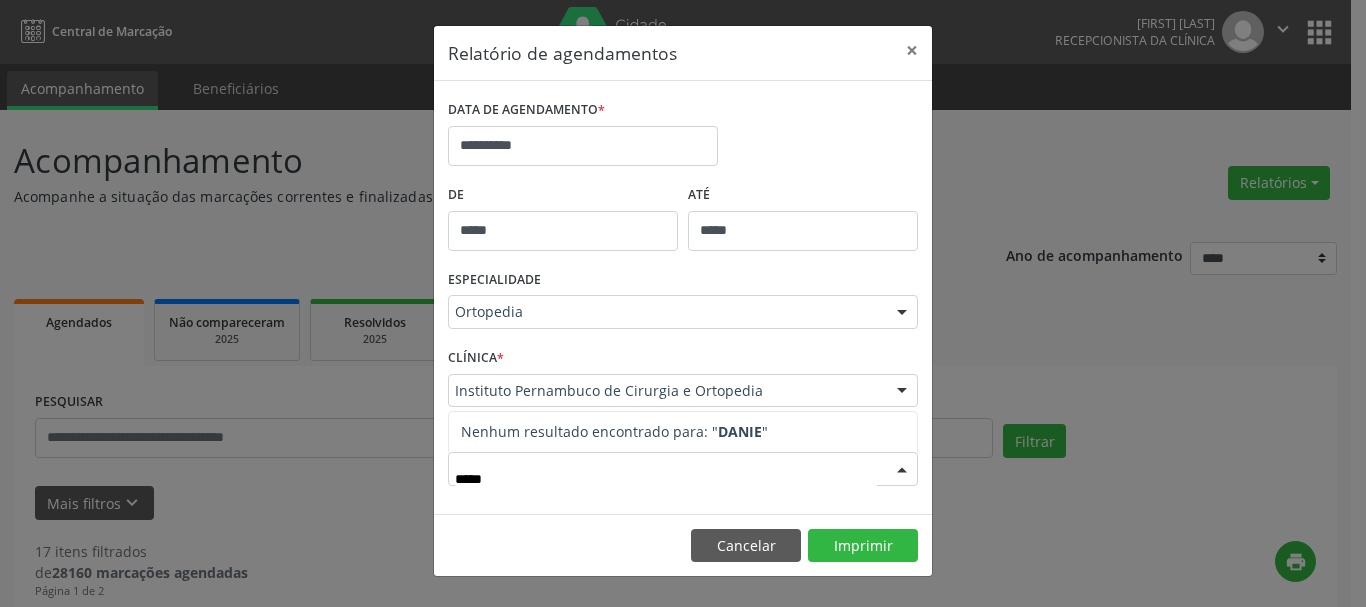 type on "**********" 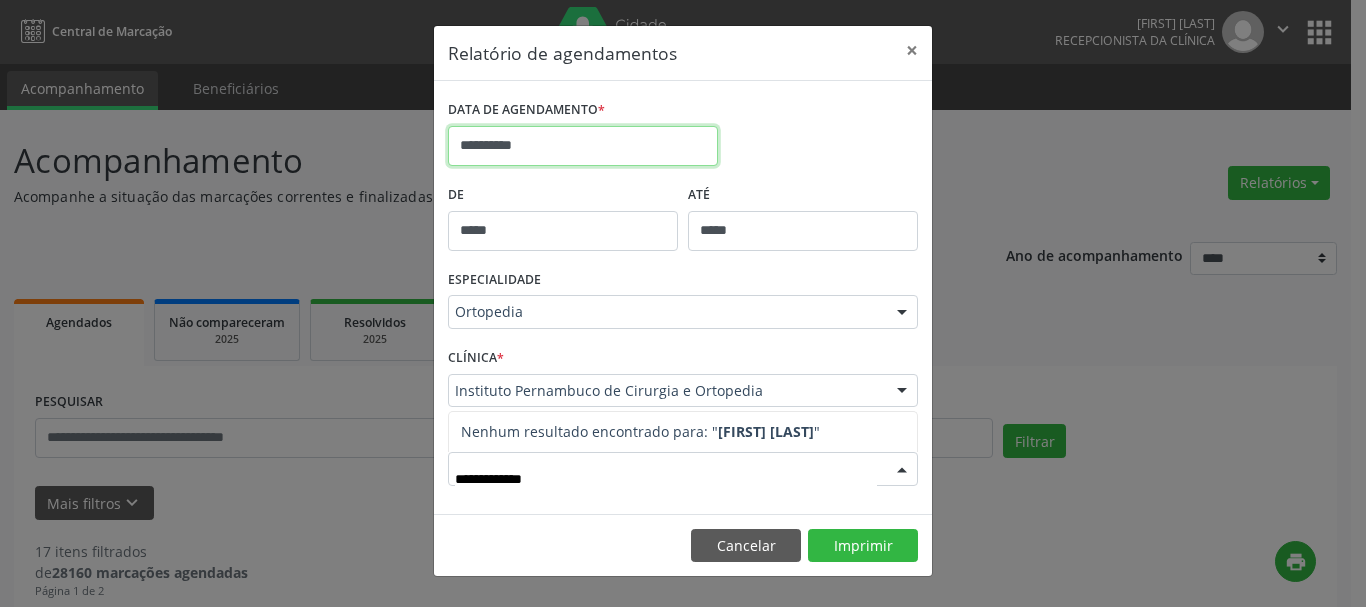type 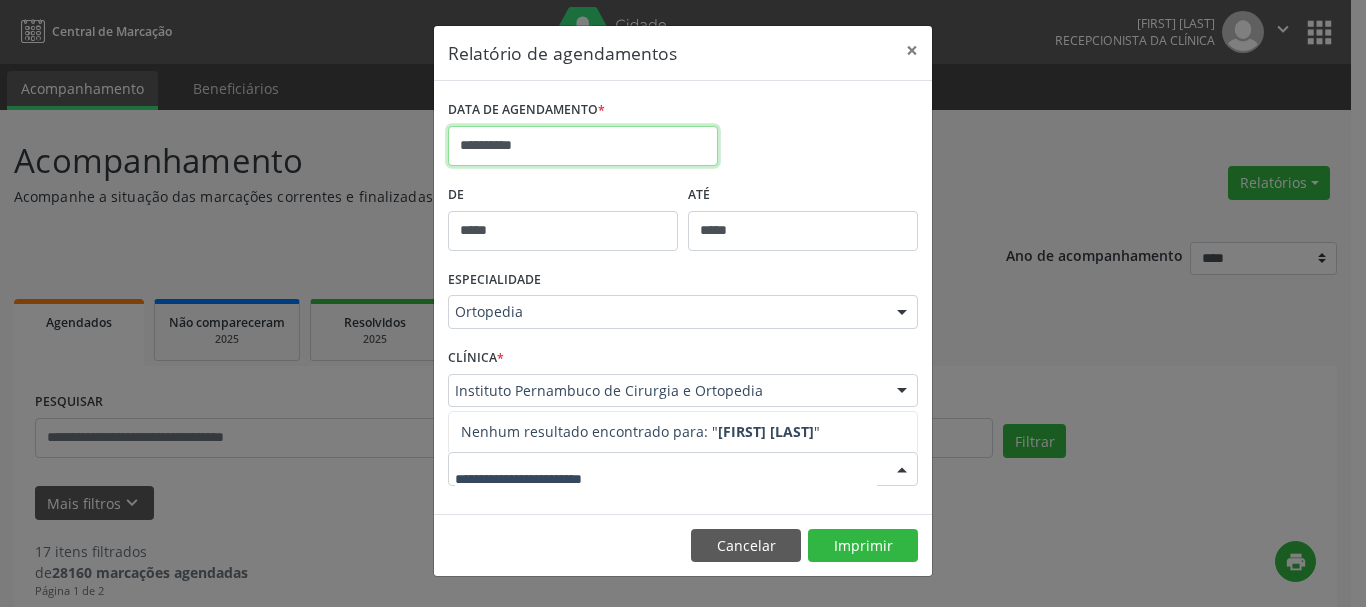 click on "**********" at bounding box center (583, 146) 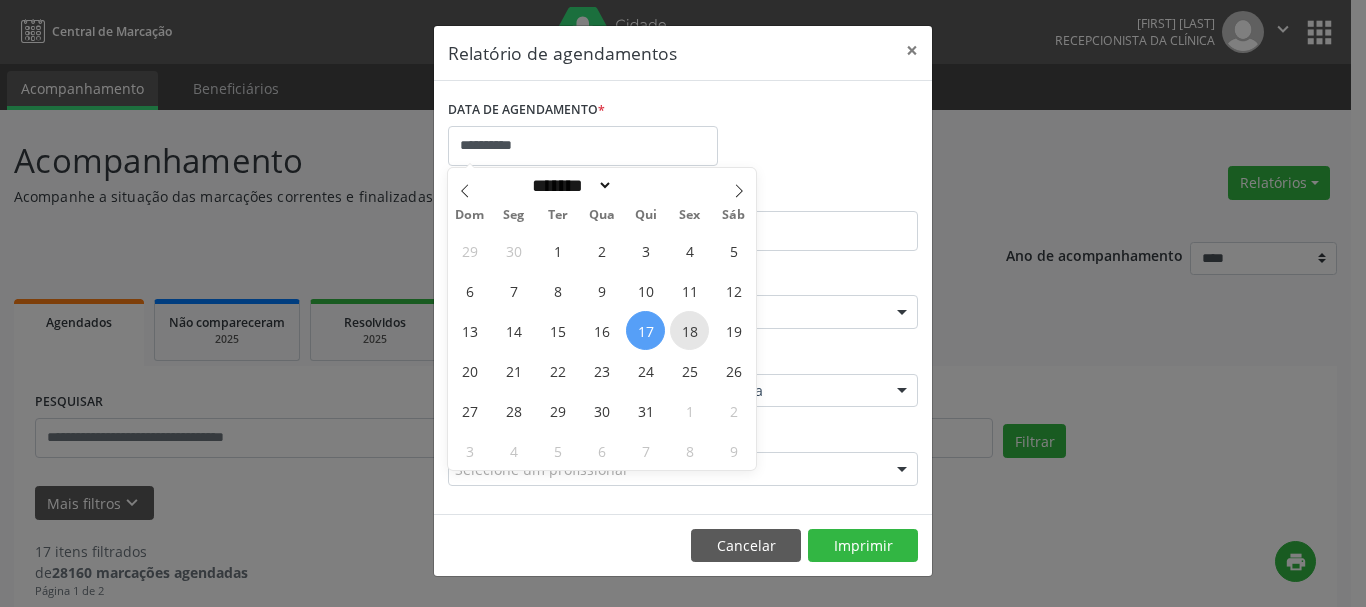 click on "18" at bounding box center [689, 330] 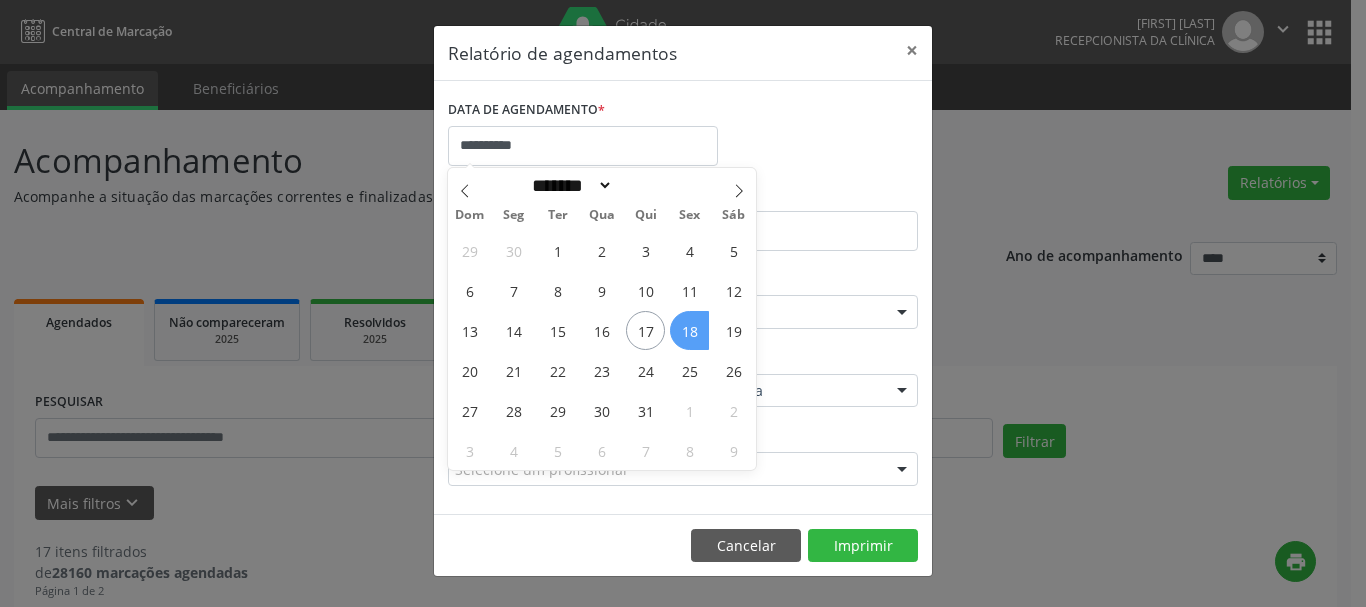 click on "18" at bounding box center (689, 330) 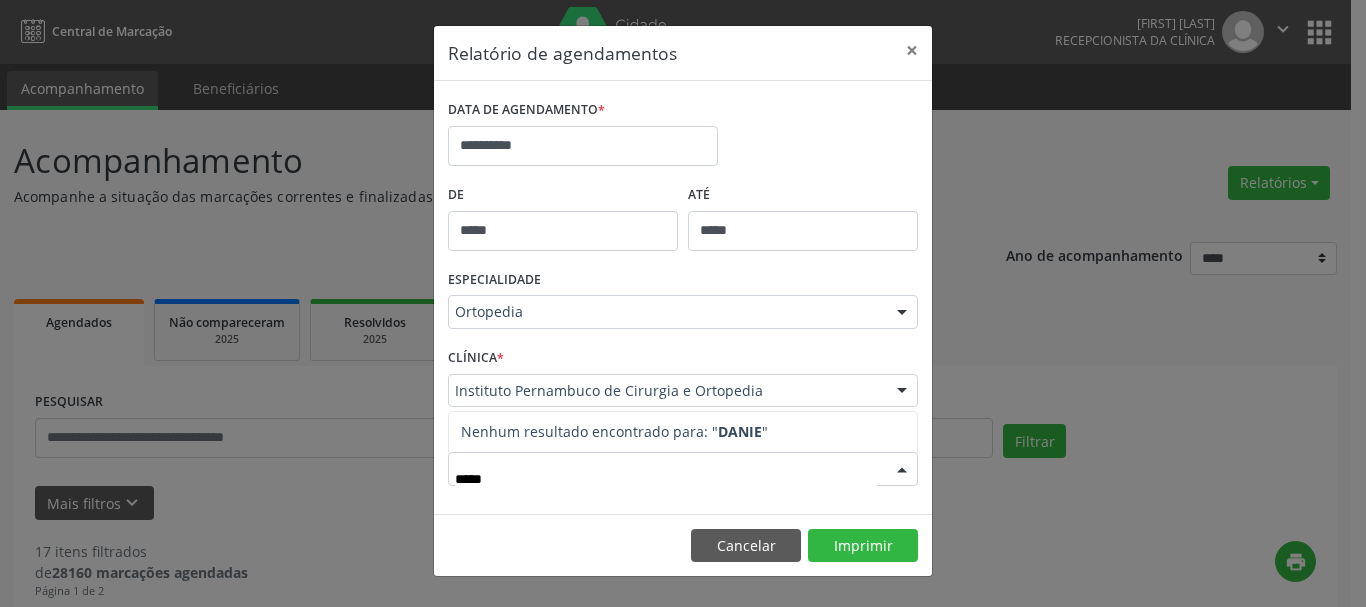 type on "**********" 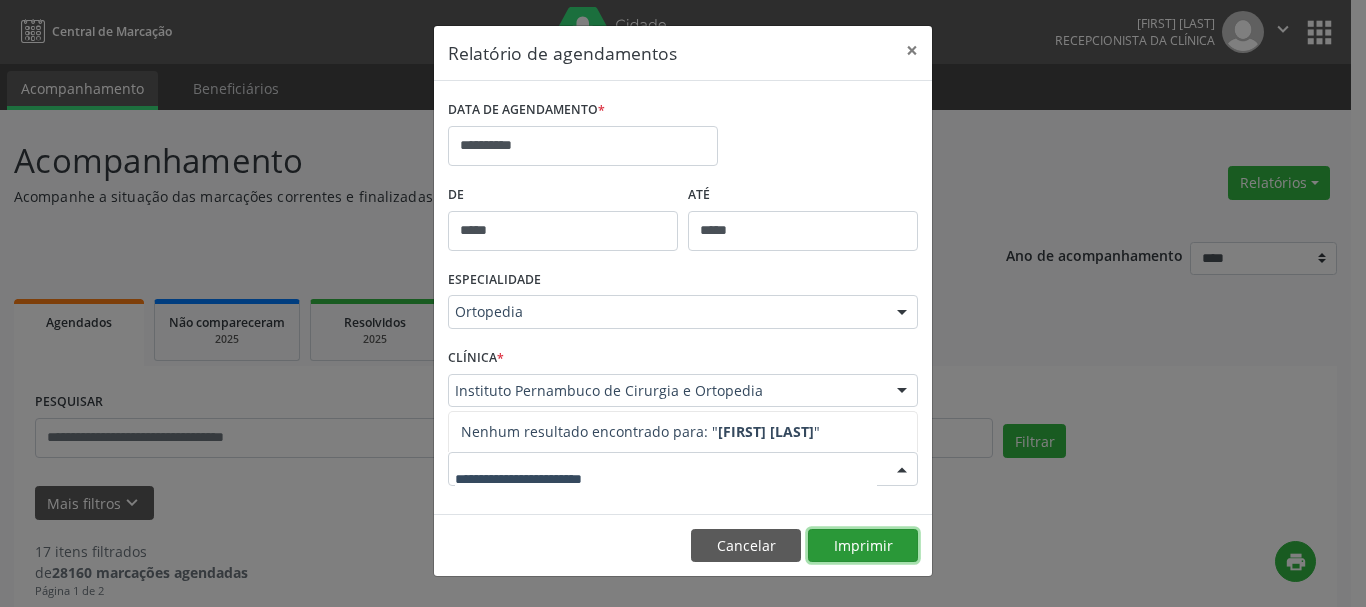 click on "Imprimir" at bounding box center (863, 546) 